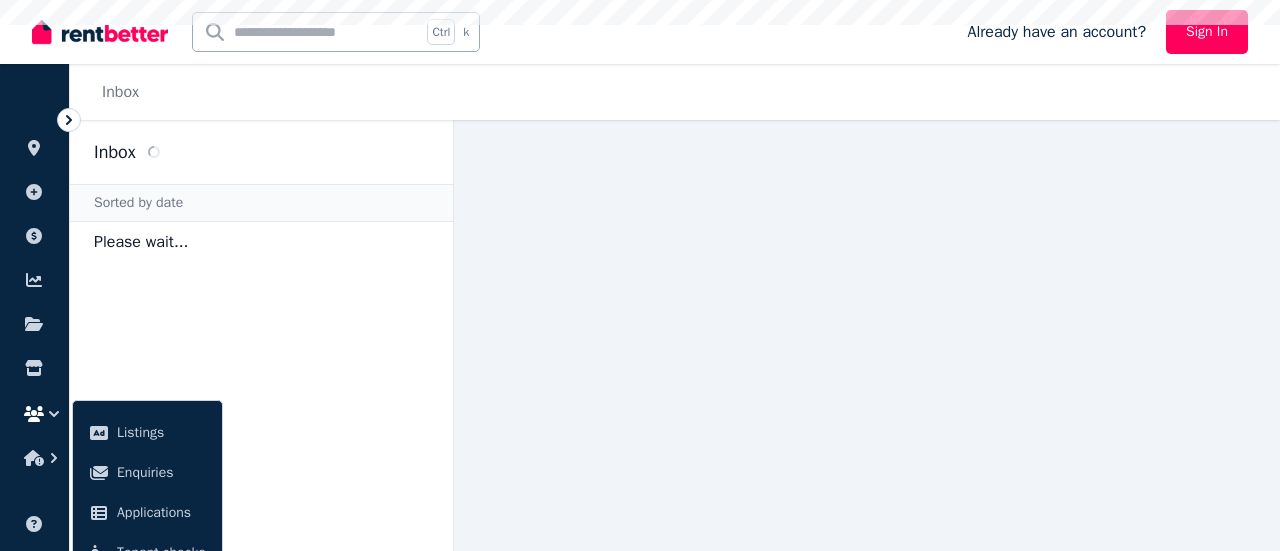scroll, scrollTop: 0, scrollLeft: 0, axis: both 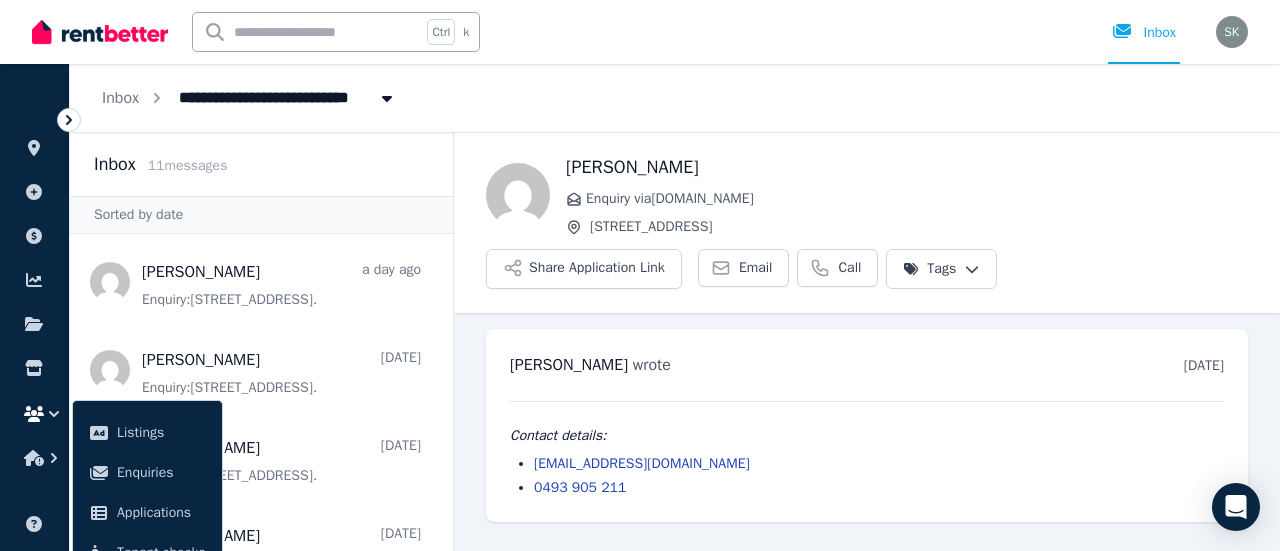 click on "Ctrl k Inbox" at bounding box center (606, 32) 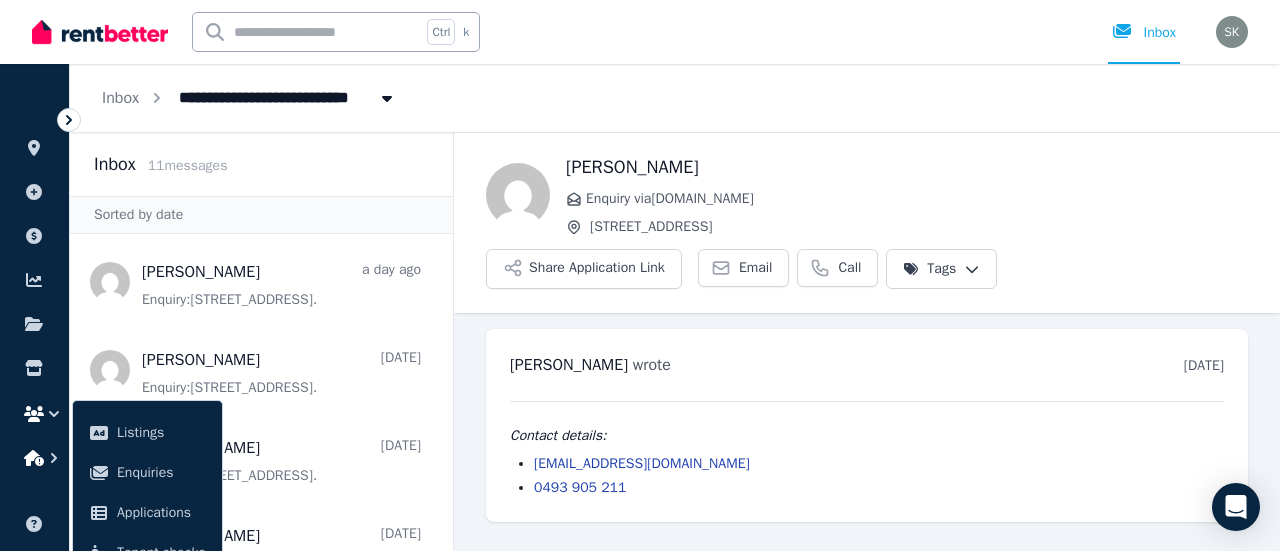 click at bounding box center (34, 458) 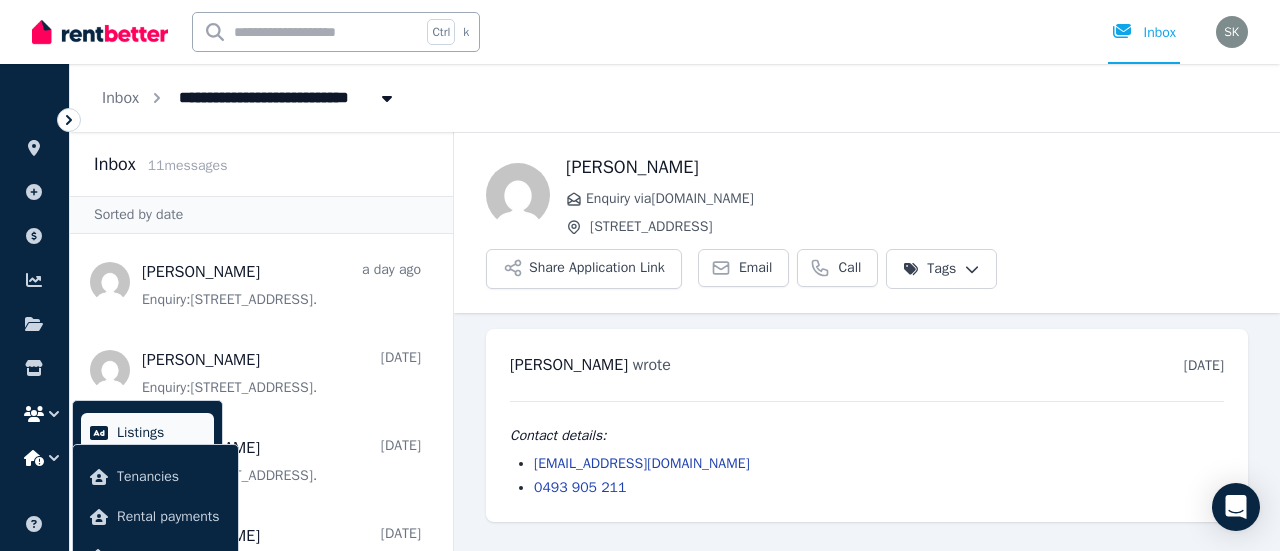 click on "Listings" at bounding box center (161, 433) 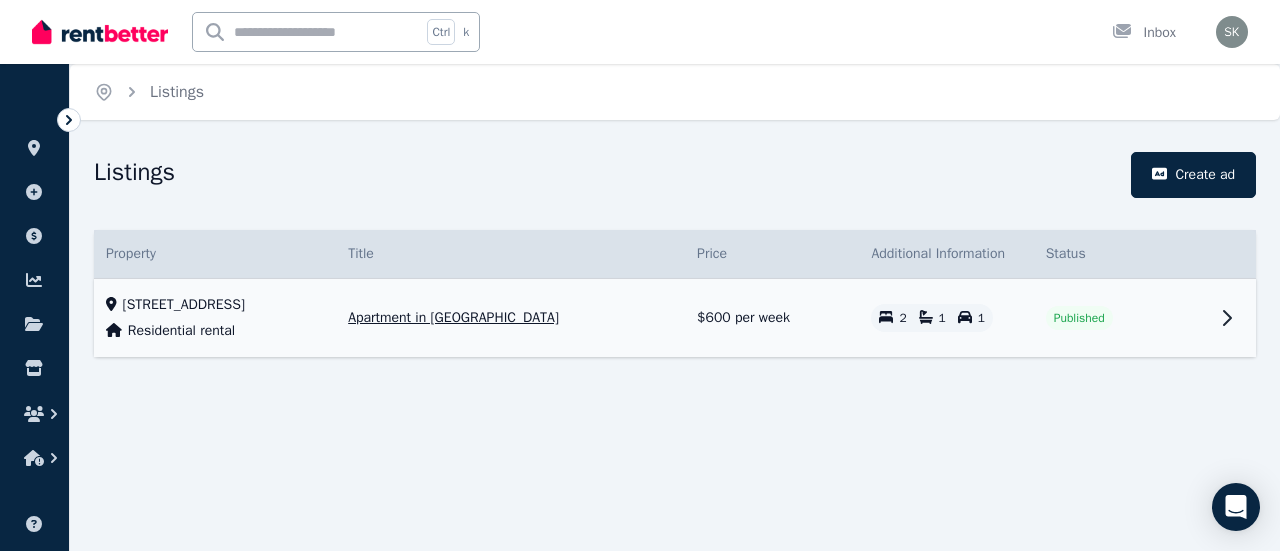 click on "Apartment in [GEOGRAPHIC_DATA]" at bounding box center [453, 318] 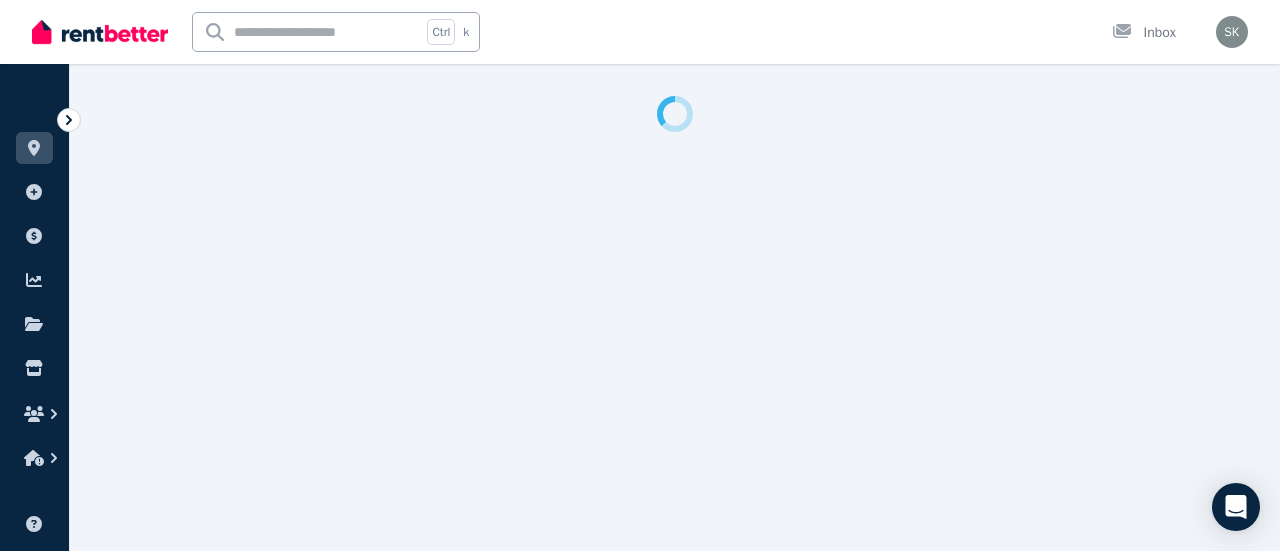 select on "**********" 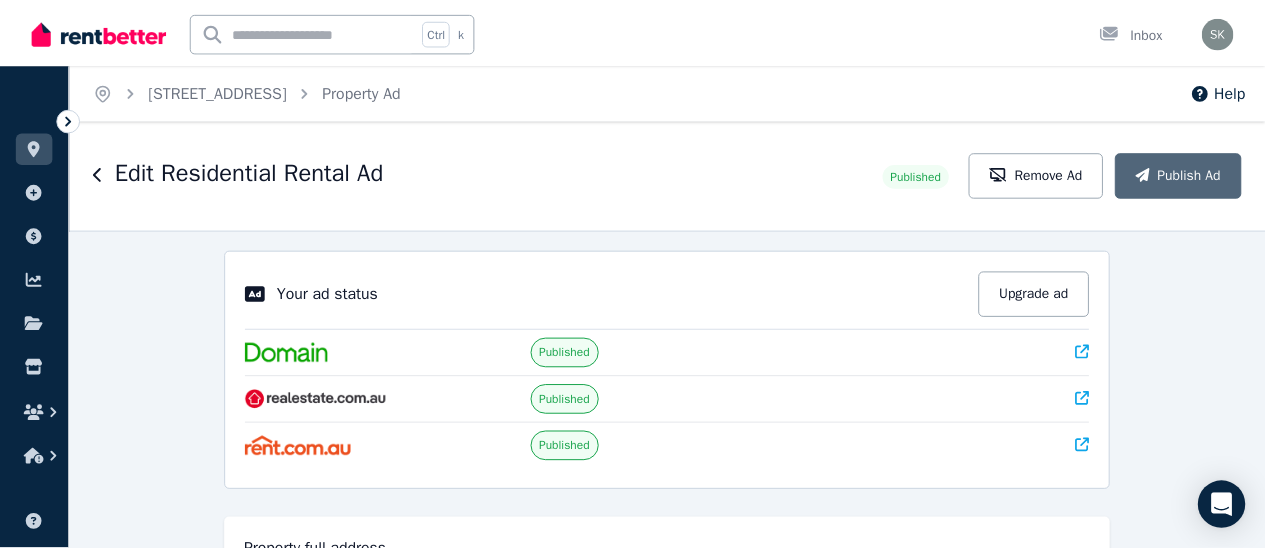 scroll, scrollTop: 0, scrollLeft: 0, axis: both 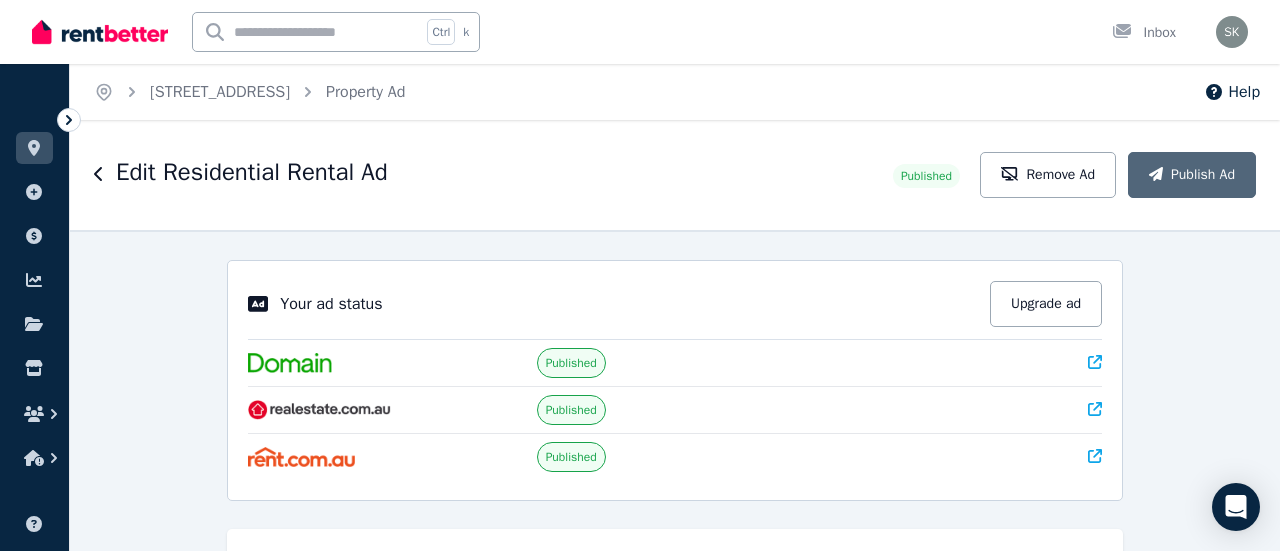 click 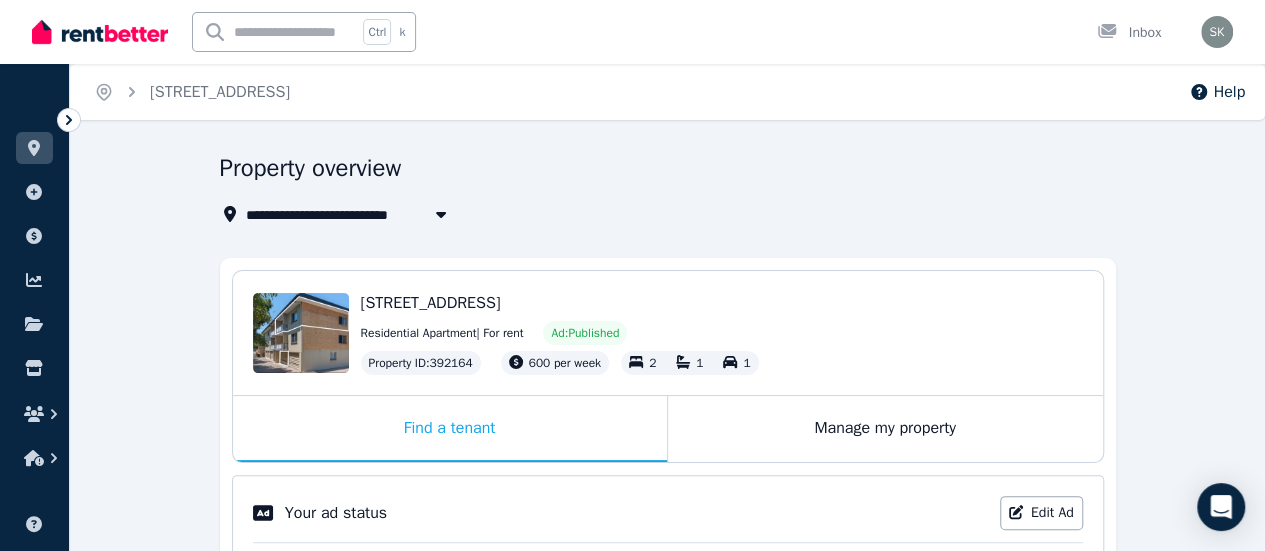 click on "Property overview" at bounding box center [662, 171] 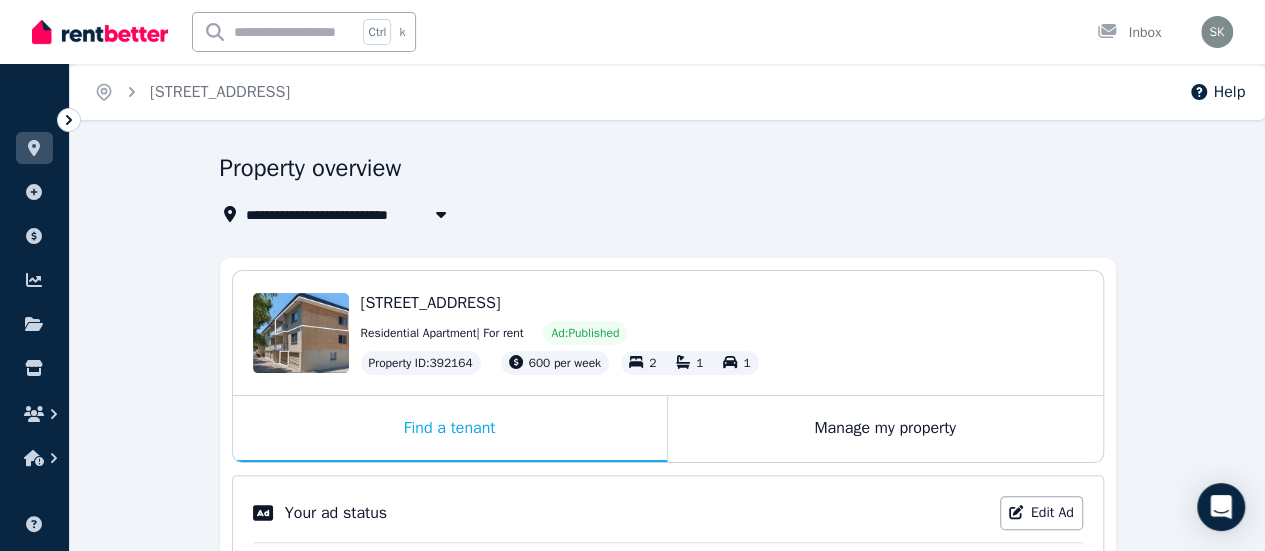 click on "**********" at bounding box center [662, 214] 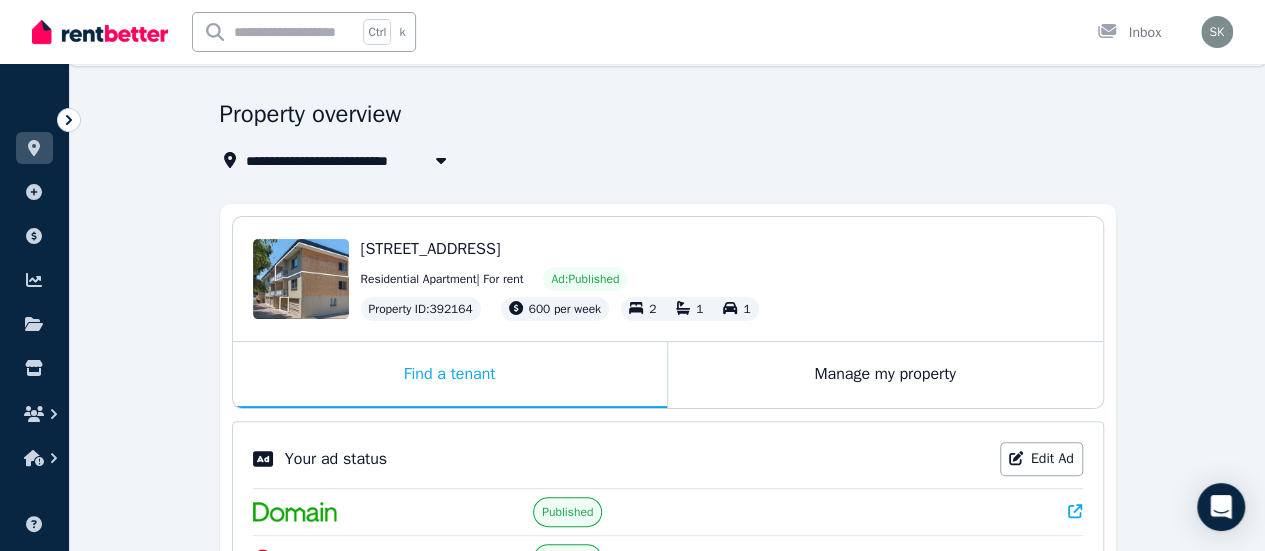 scroll, scrollTop: 182, scrollLeft: 0, axis: vertical 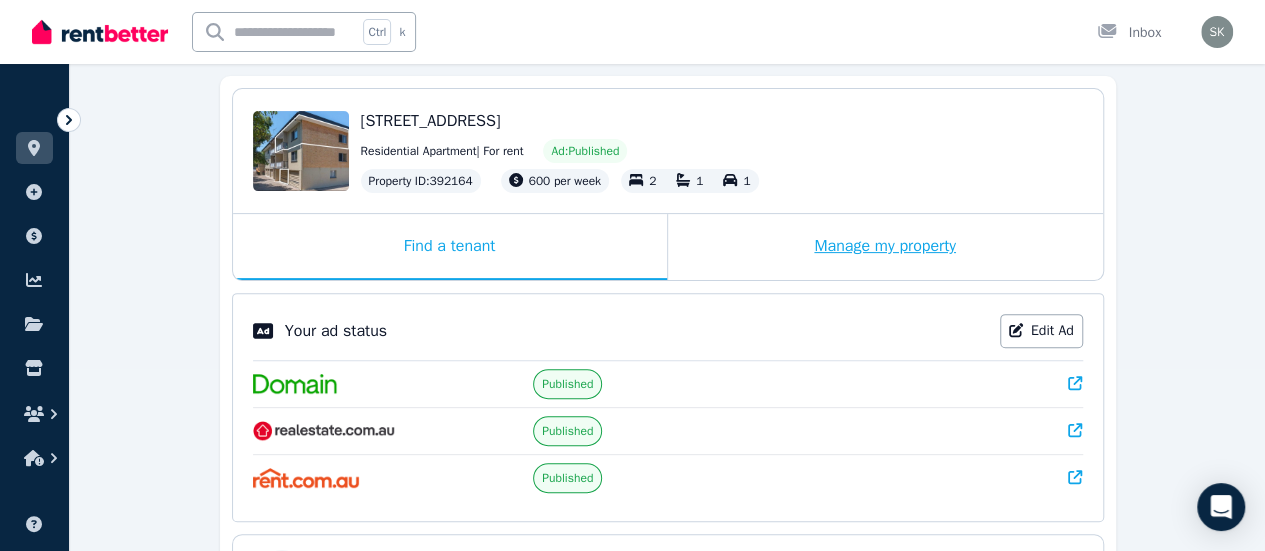 click on "Manage my property" at bounding box center [885, 247] 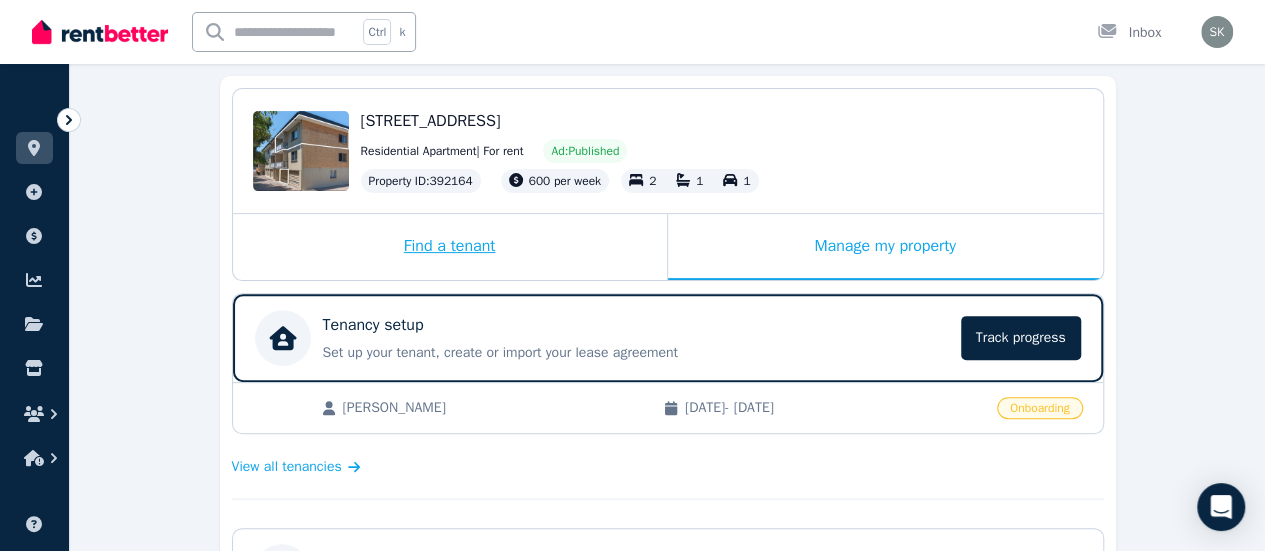 click on "Find a tenant" at bounding box center (450, 247) 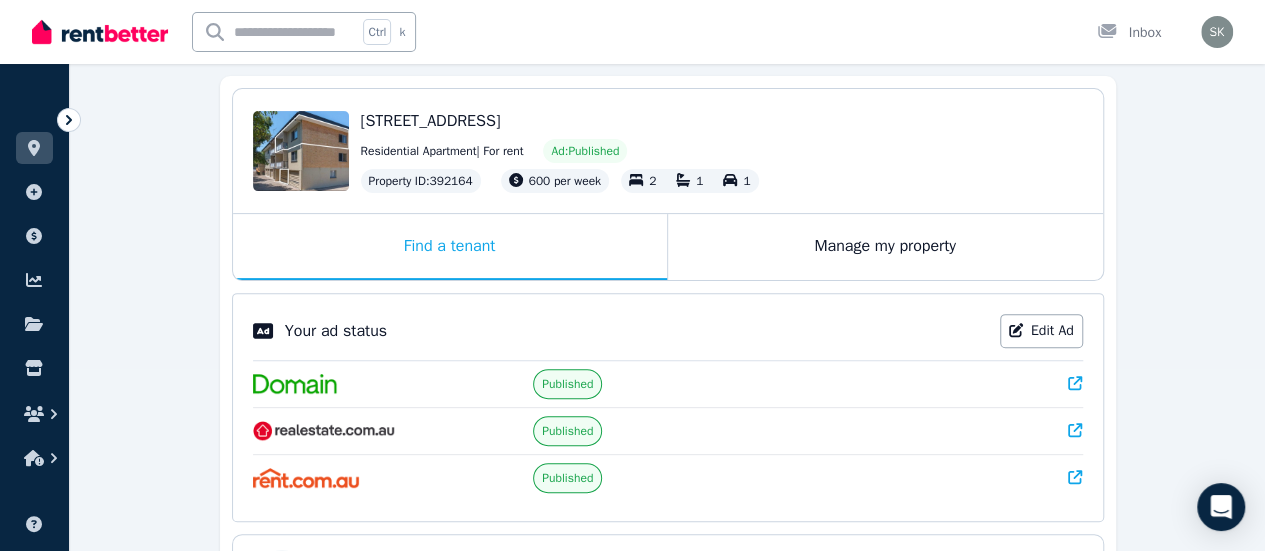 click on "[STREET_ADDRESS]" at bounding box center [431, 121] 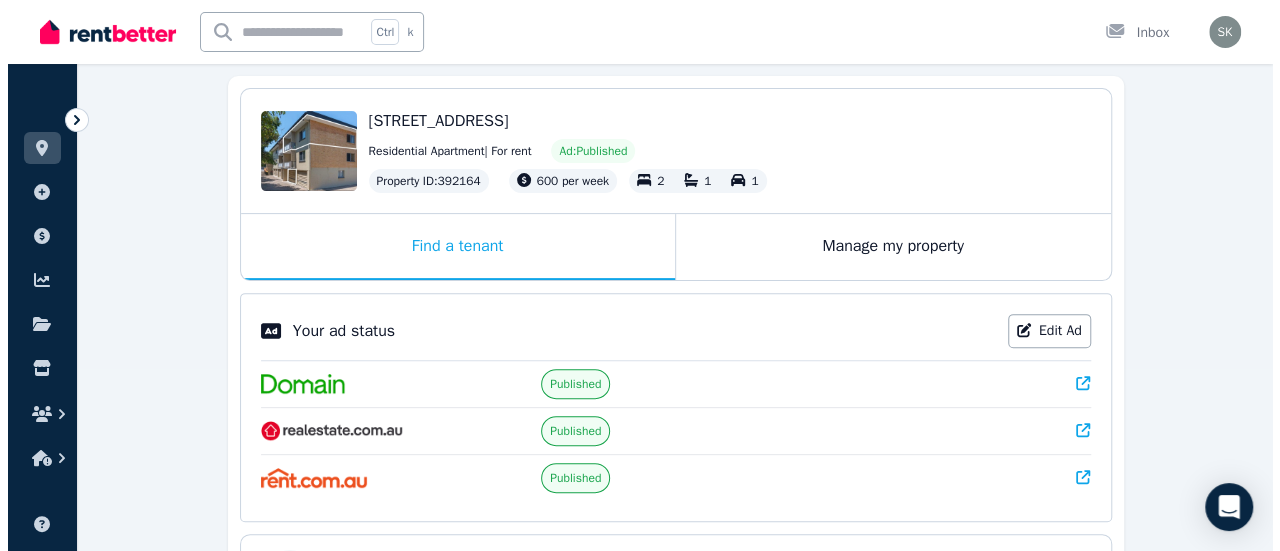 scroll, scrollTop: 0, scrollLeft: 0, axis: both 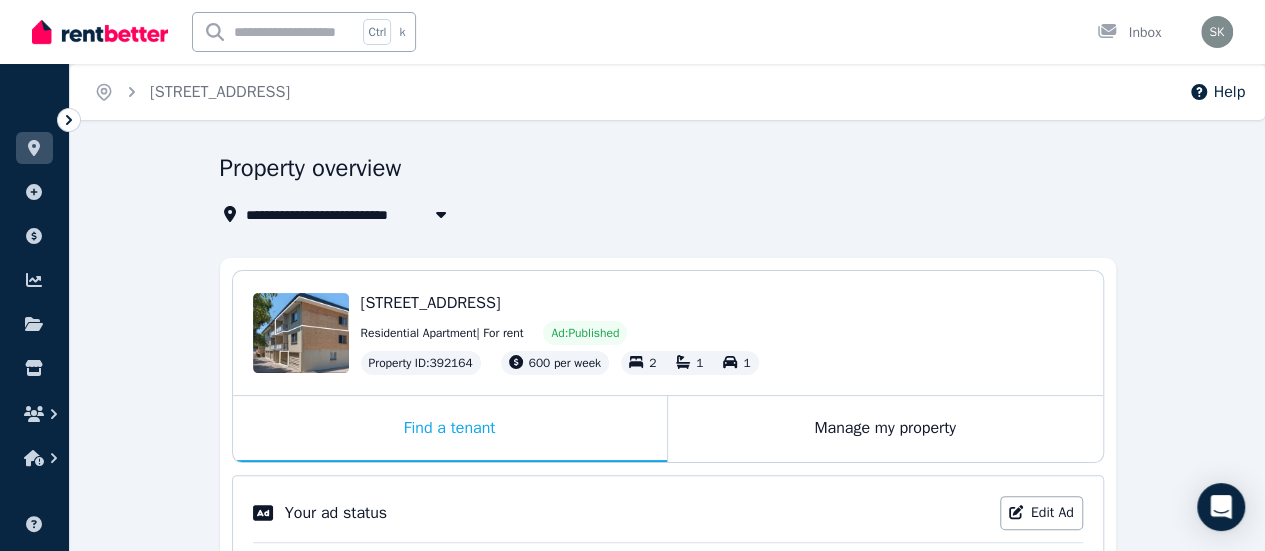 select on "**********" 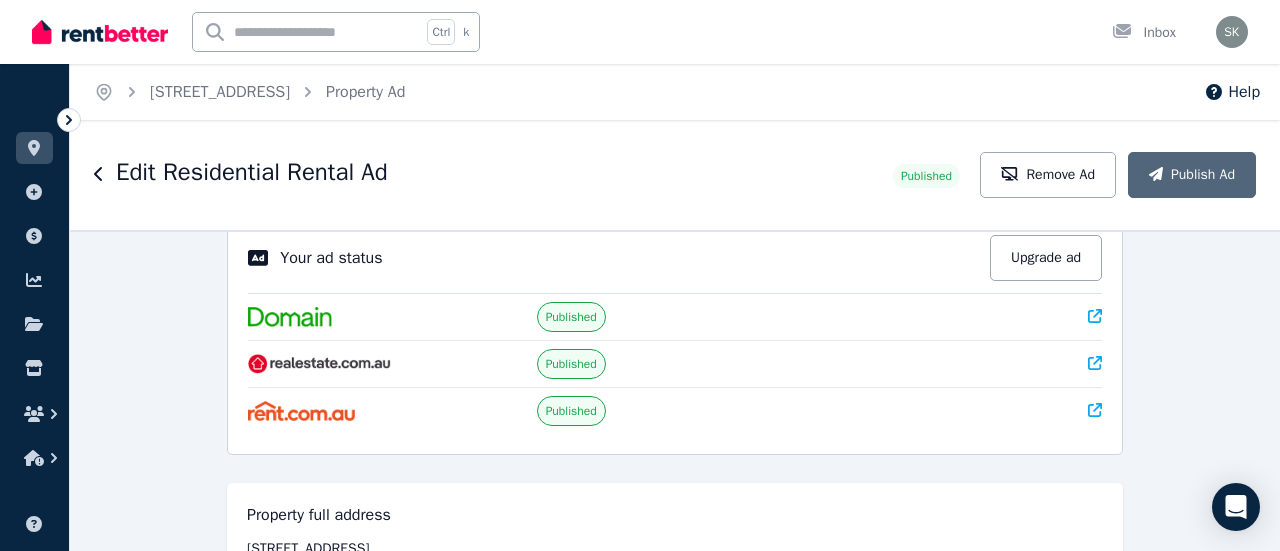 scroll, scrollTop: 0, scrollLeft: 0, axis: both 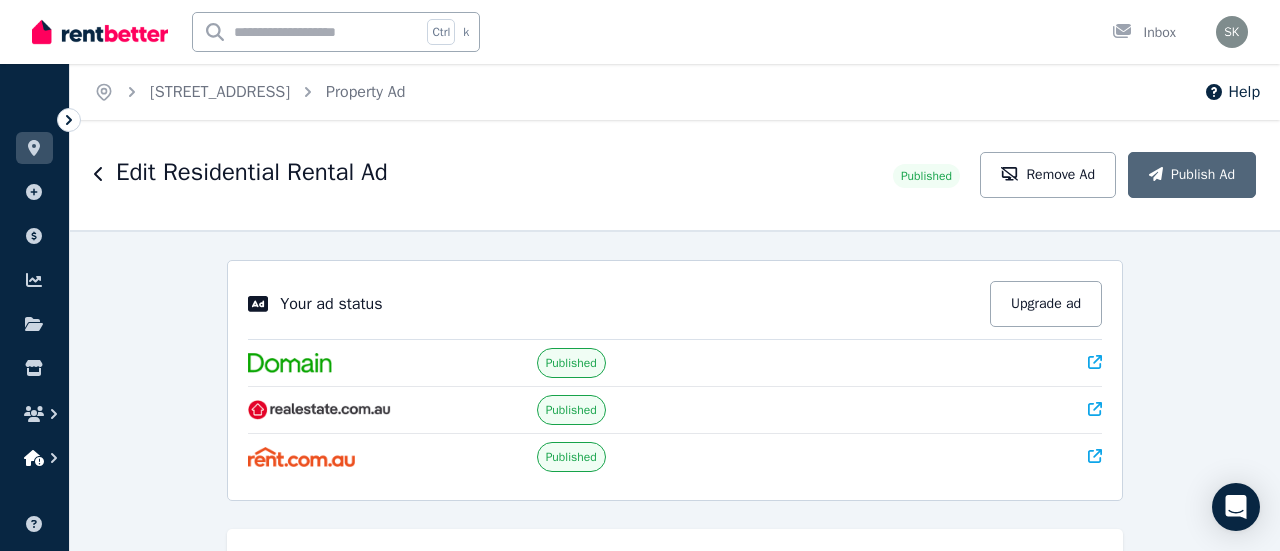 click 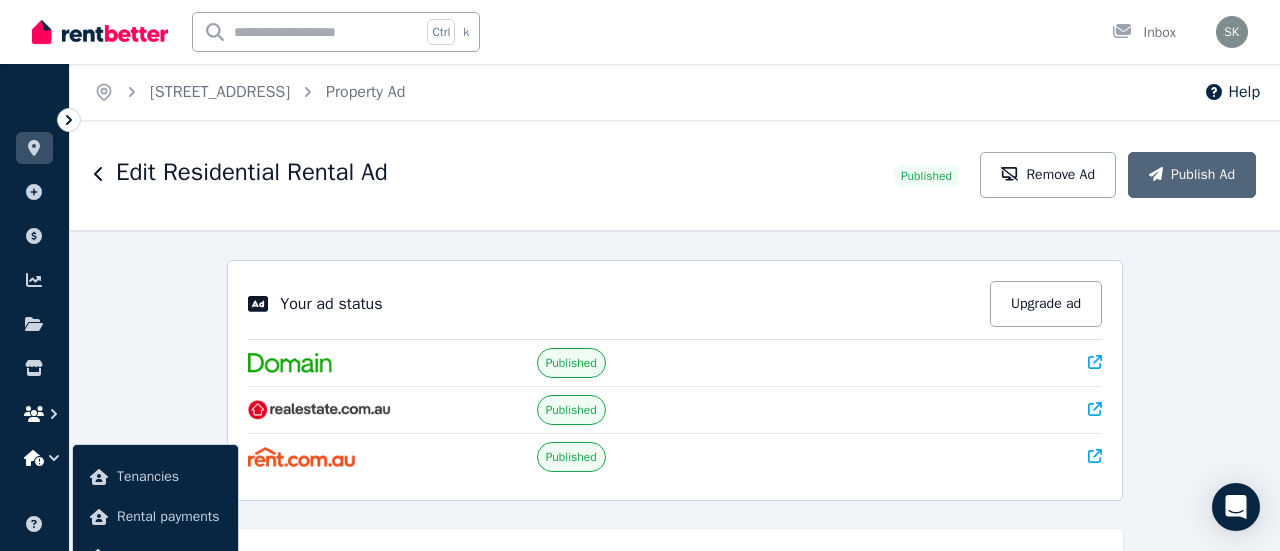 click 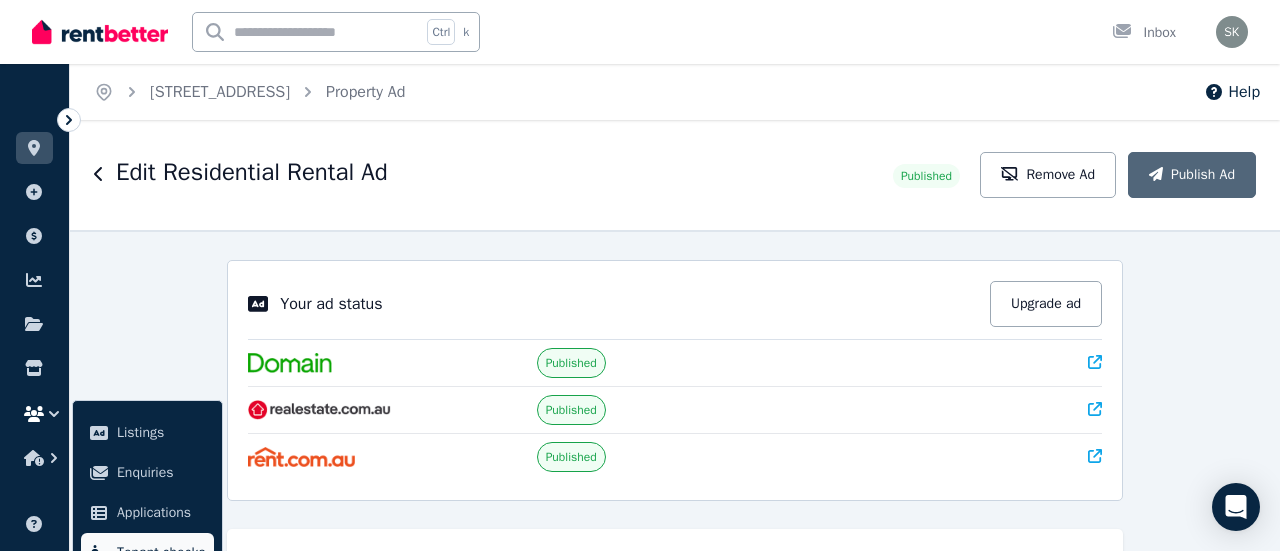 click on "Tenant checks" at bounding box center [161, 553] 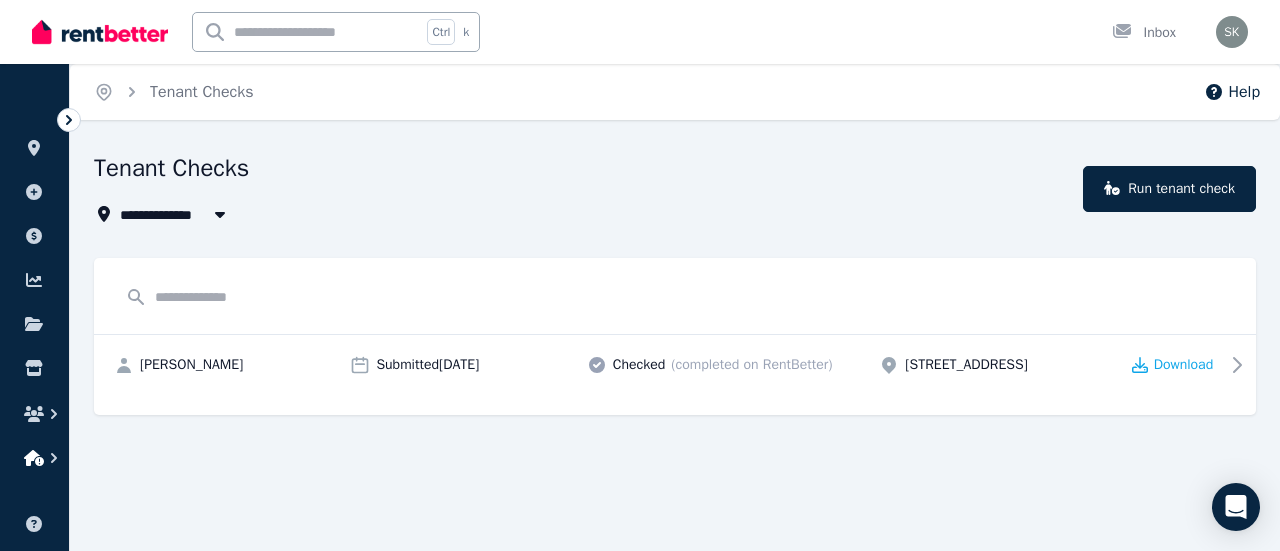 click 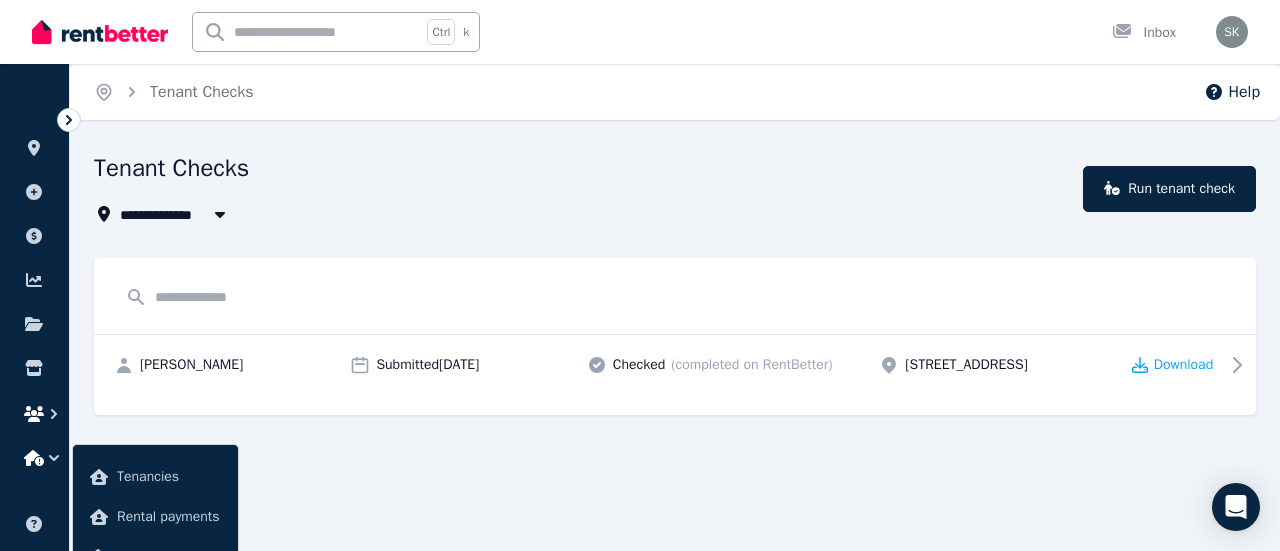 click 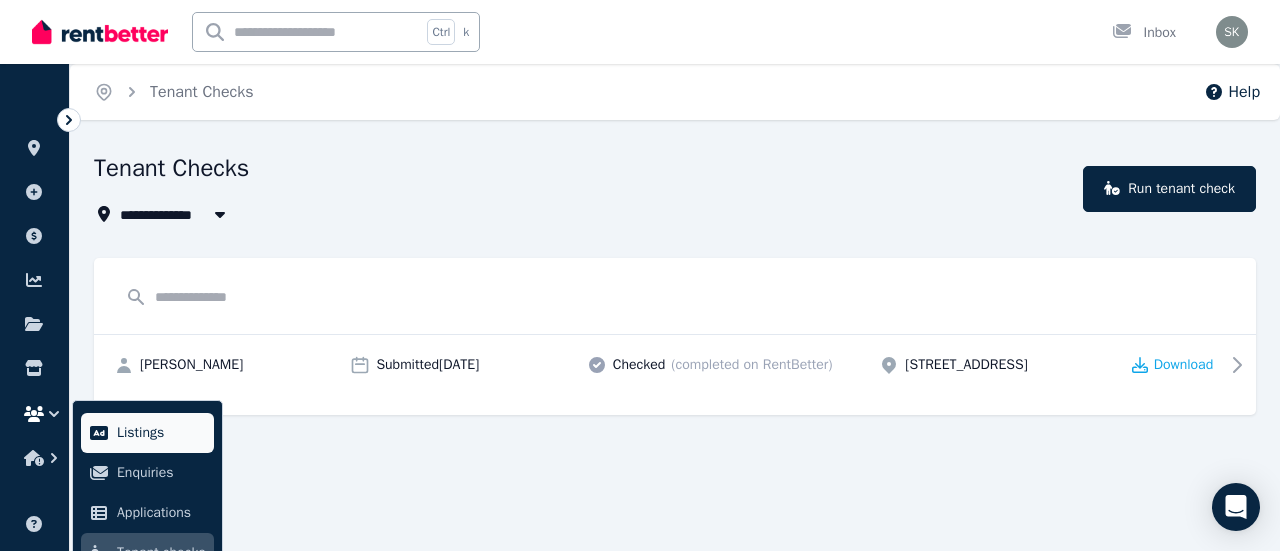 click on "Listings" at bounding box center (161, 433) 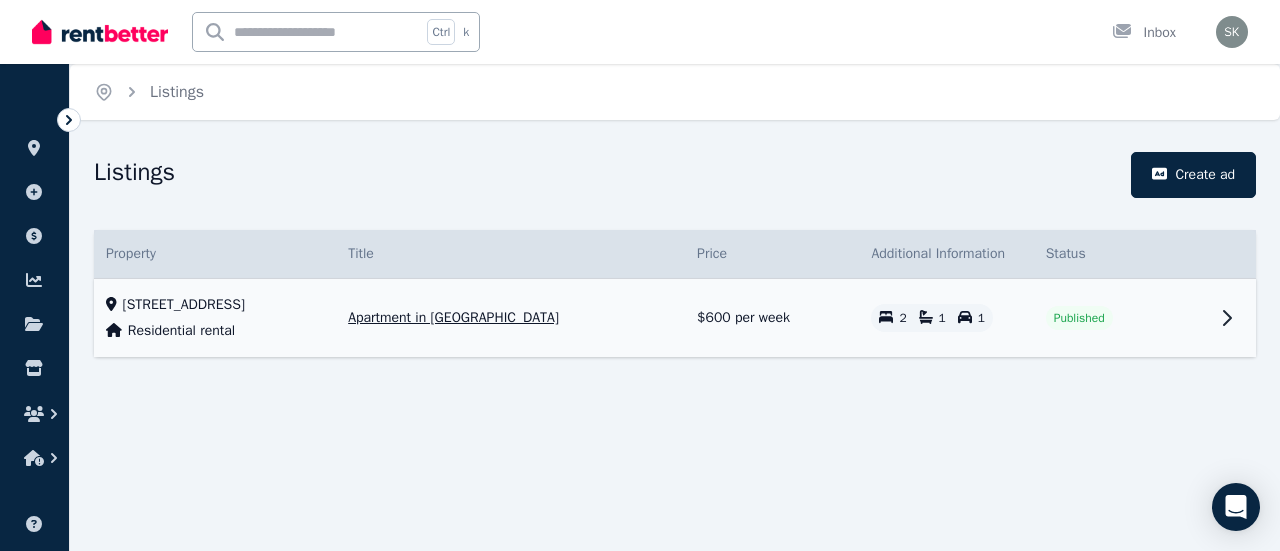 click 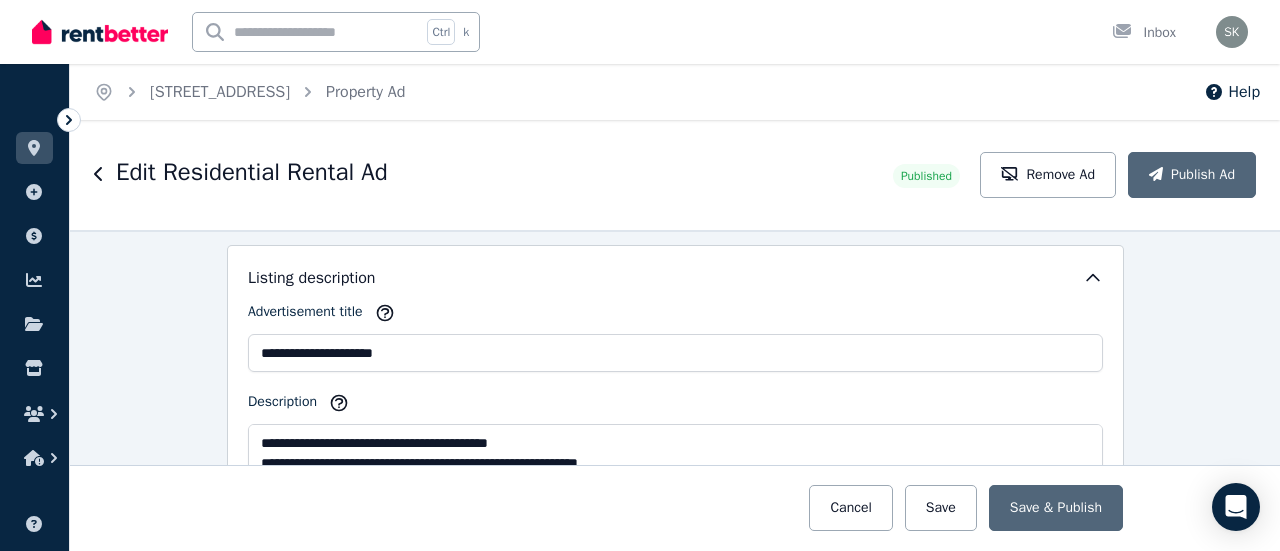 scroll, scrollTop: 1096, scrollLeft: 0, axis: vertical 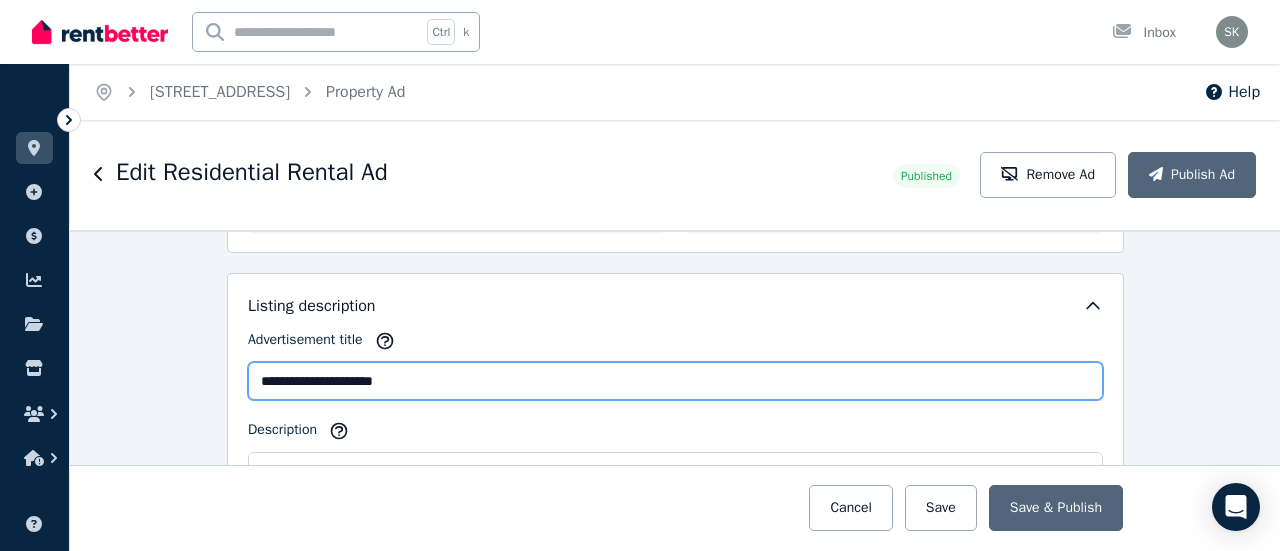 click on "**********" at bounding box center [675, 381] 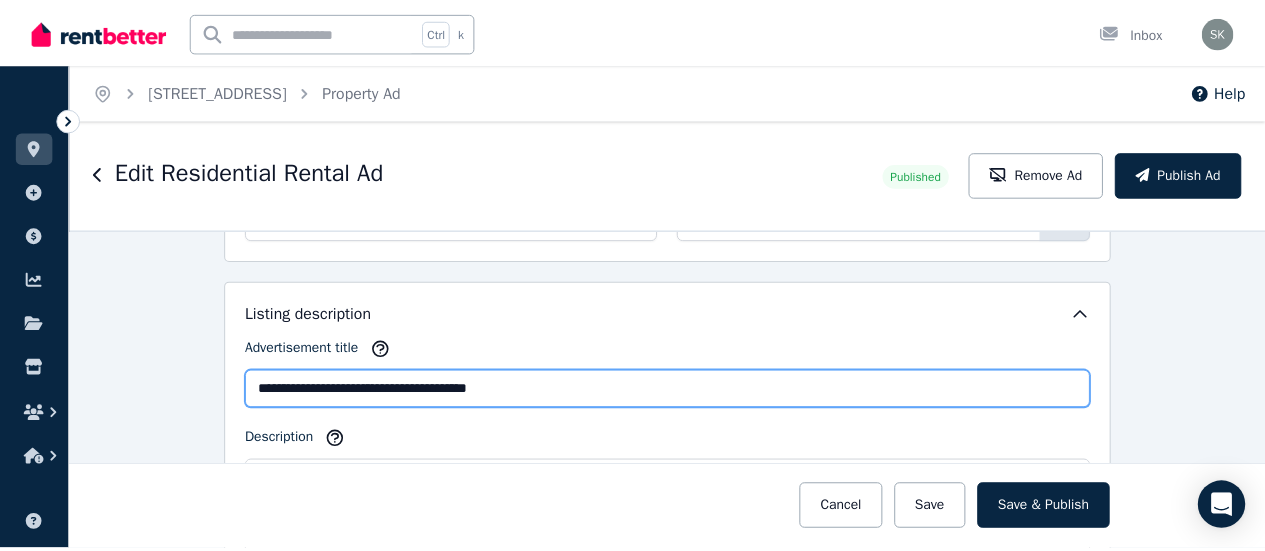 scroll, scrollTop: 1096, scrollLeft: 0, axis: vertical 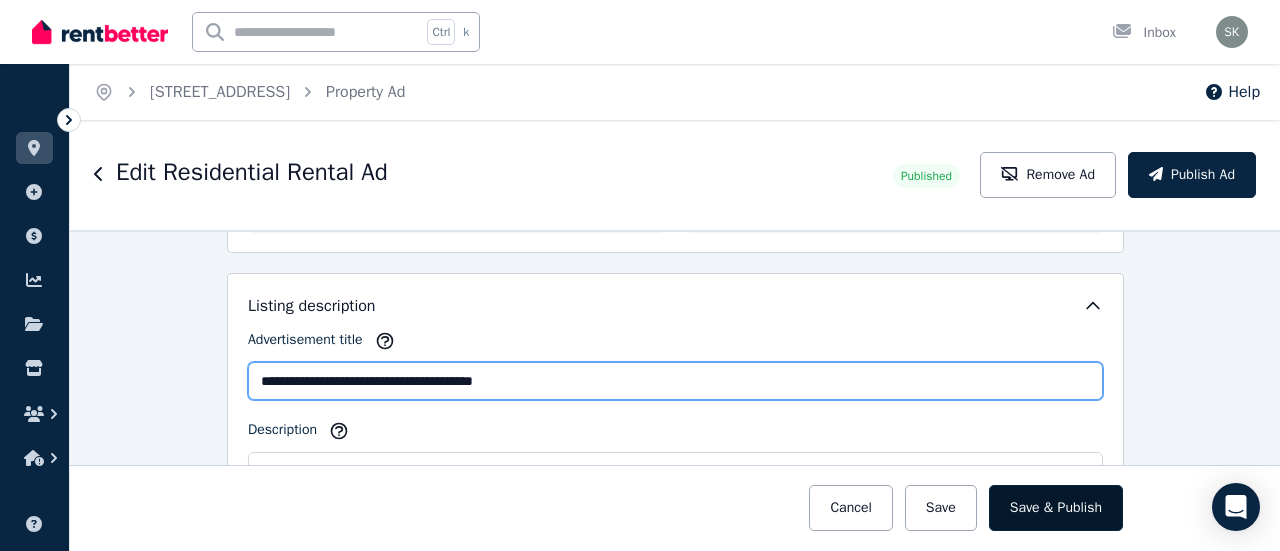 type on "**********" 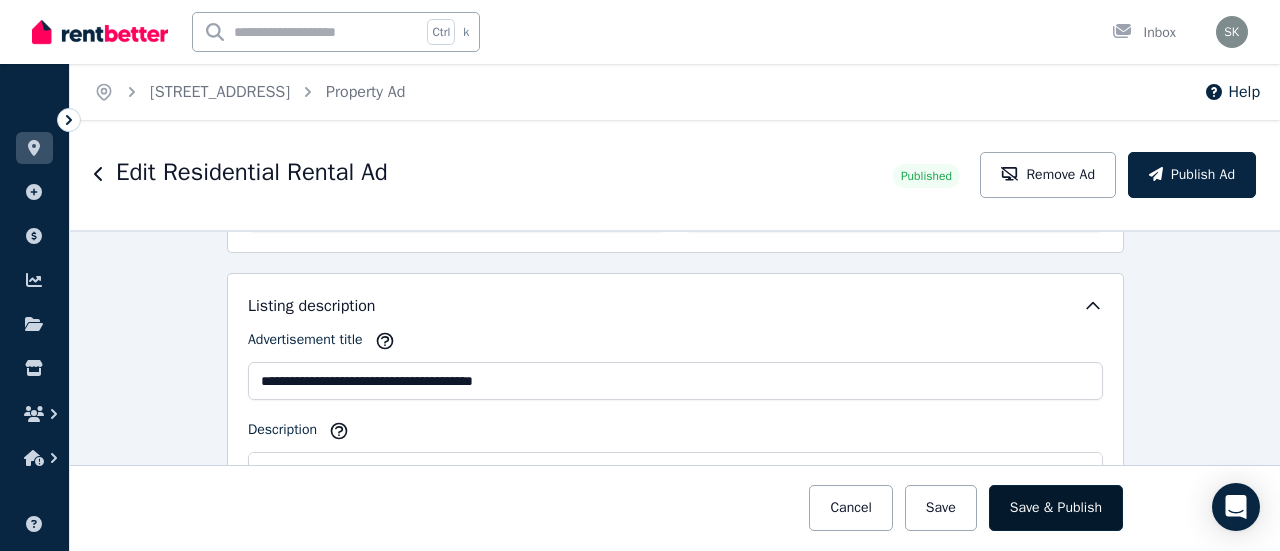 click on "Save & Publish" at bounding box center [1056, 508] 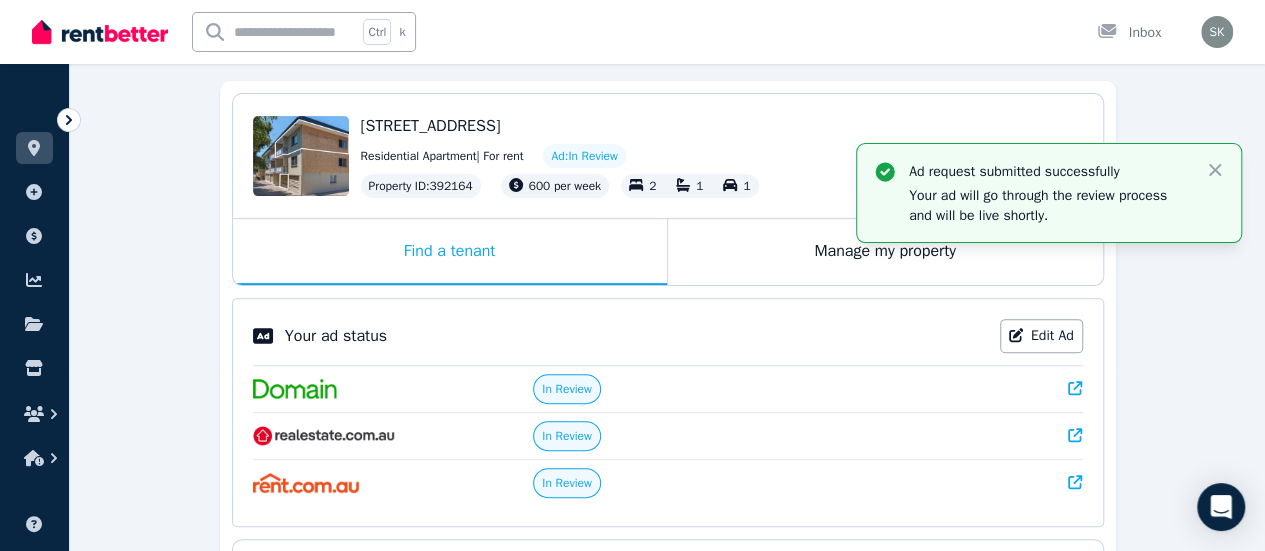 scroll, scrollTop: 0, scrollLeft: 0, axis: both 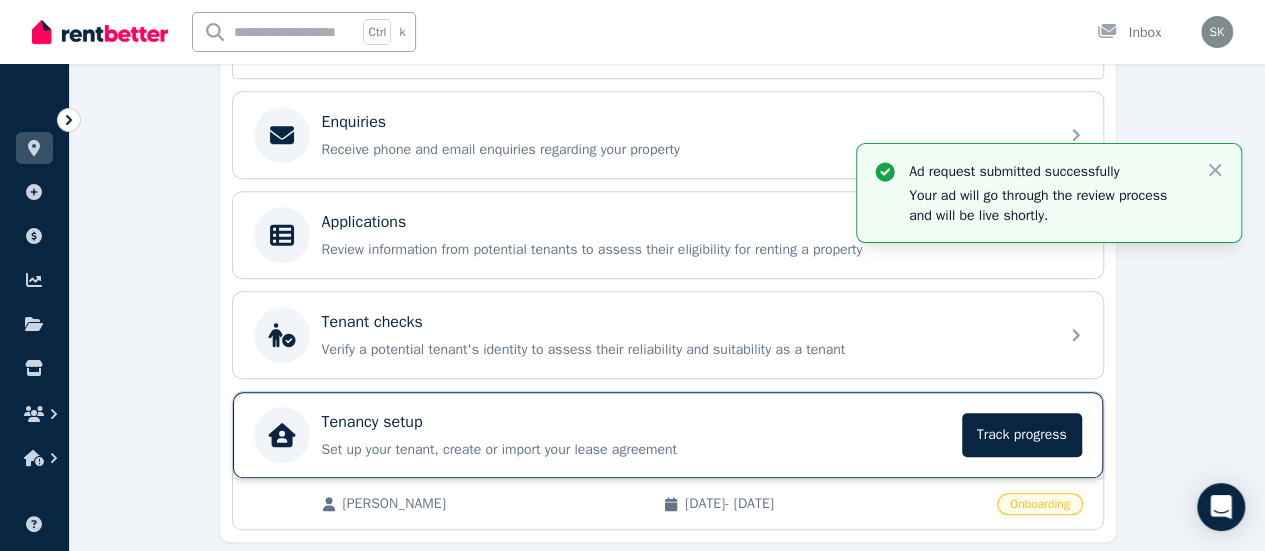 click on "Set up your tenant, create or import your lease agreement" at bounding box center (636, 450) 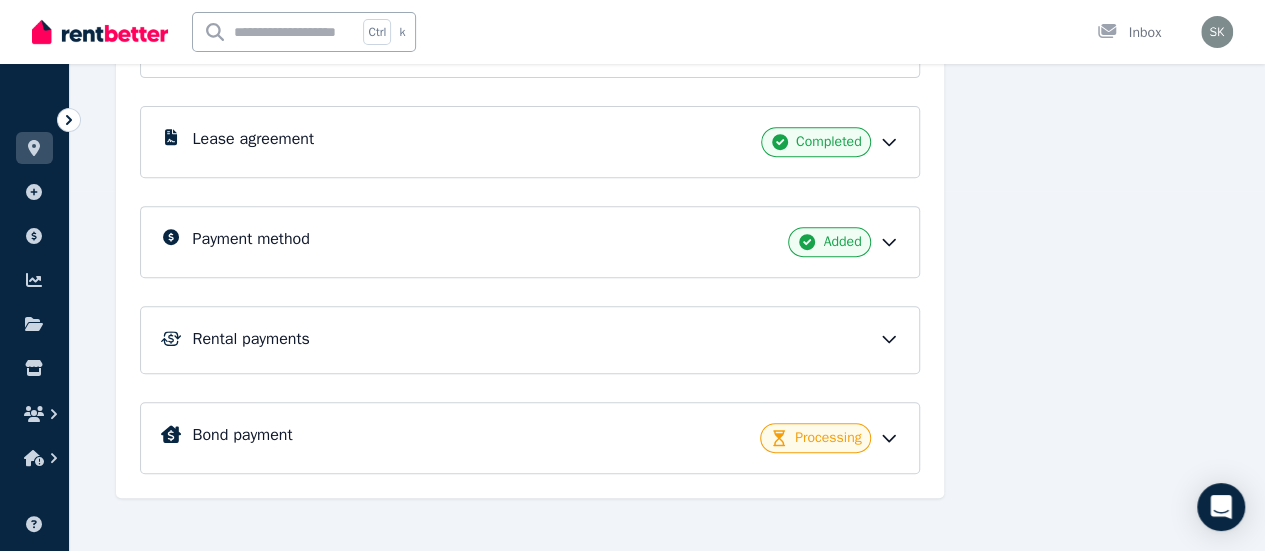 scroll, scrollTop: 368, scrollLeft: 0, axis: vertical 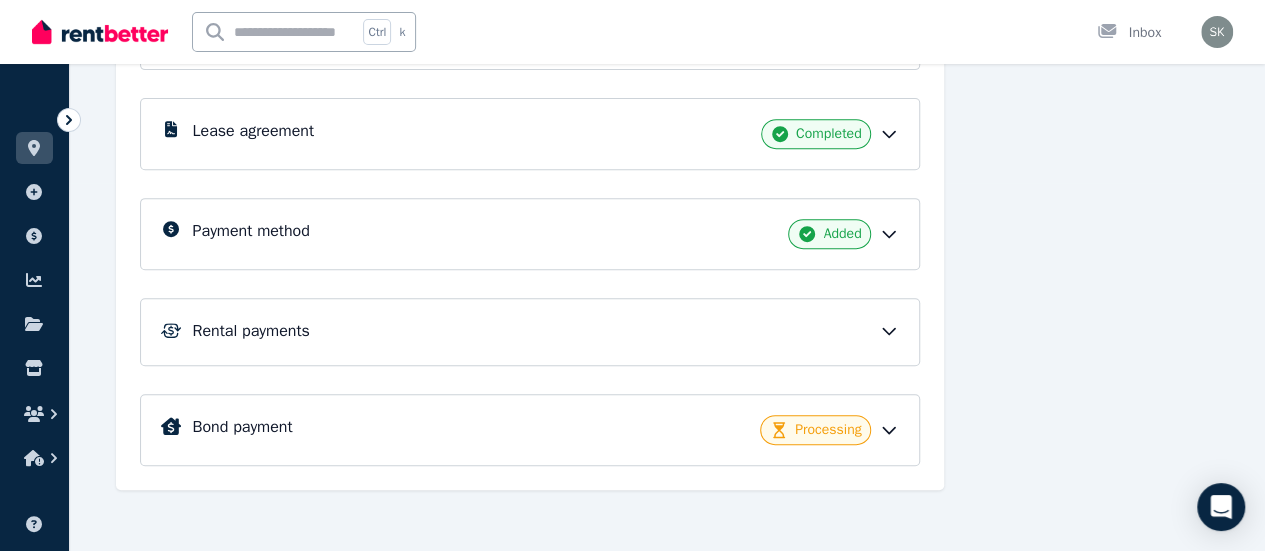 click 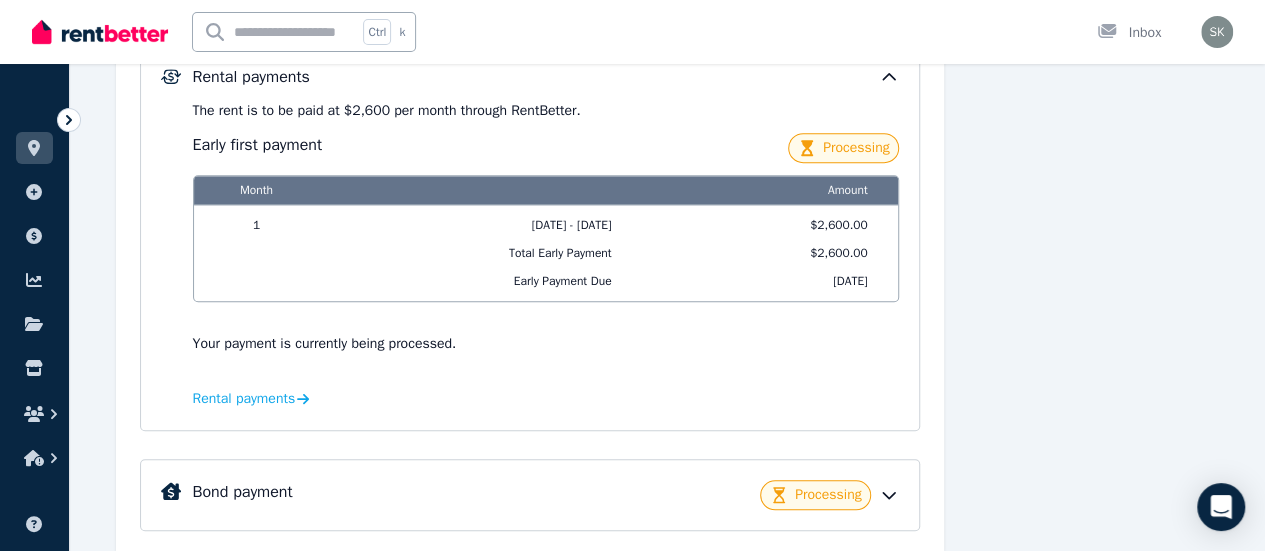 scroll, scrollTop: 630, scrollLeft: 0, axis: vertical 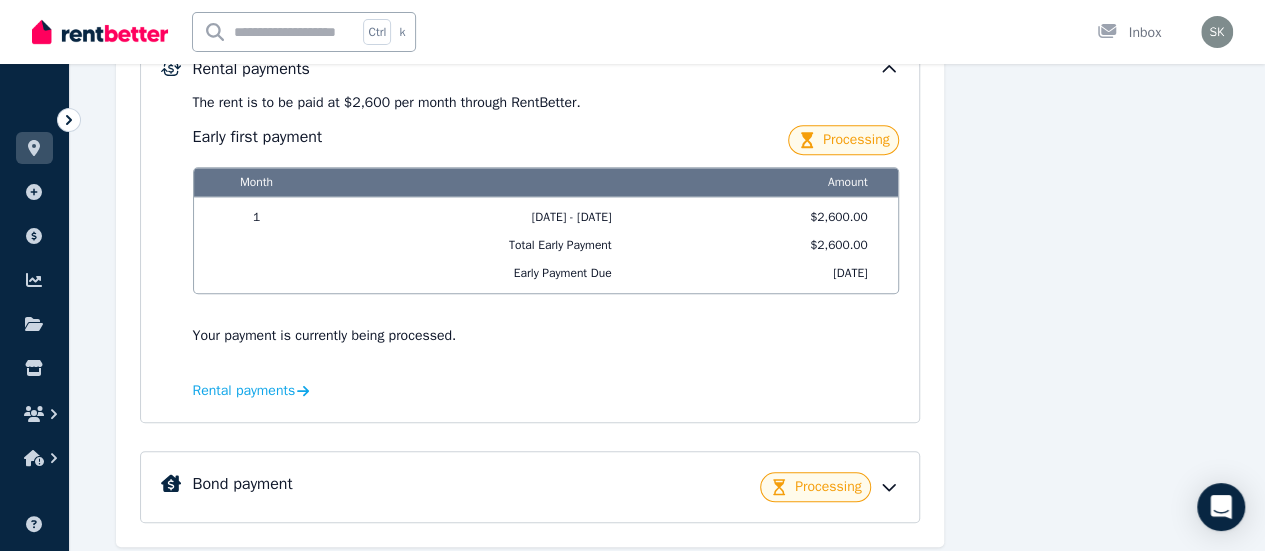 click 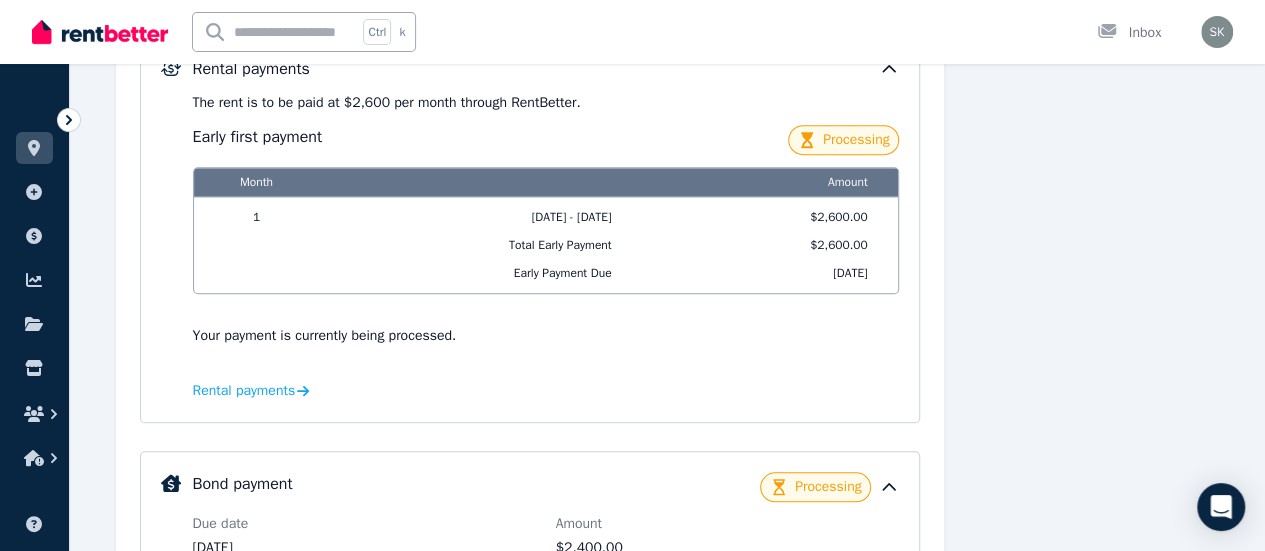 drag, startPoint x: 1263, startPoint y: 309, endPoint x: 1276, endPoint y: 295, distance: 19.104973 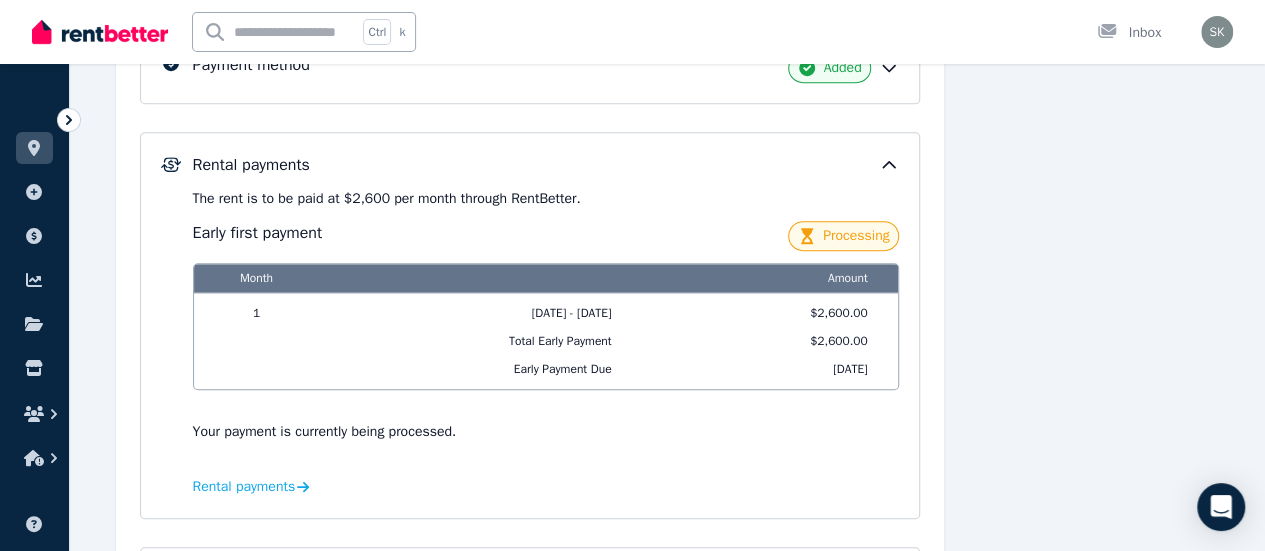 scroll, scrollTop: 426, scrollLeft: 0, axis: vertical 